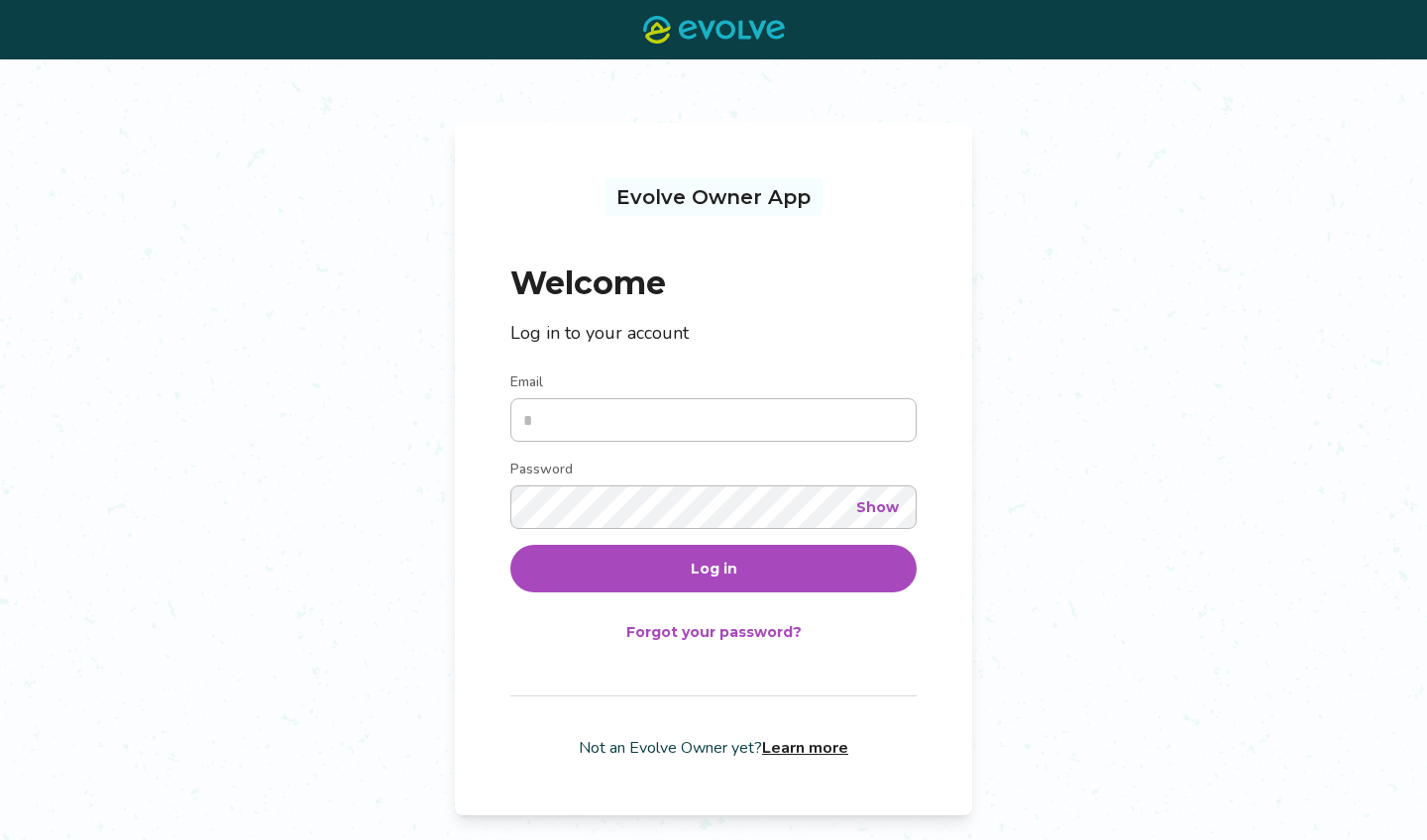 scroll, scrollTop: 0, scrollLeft: 0, axis: both 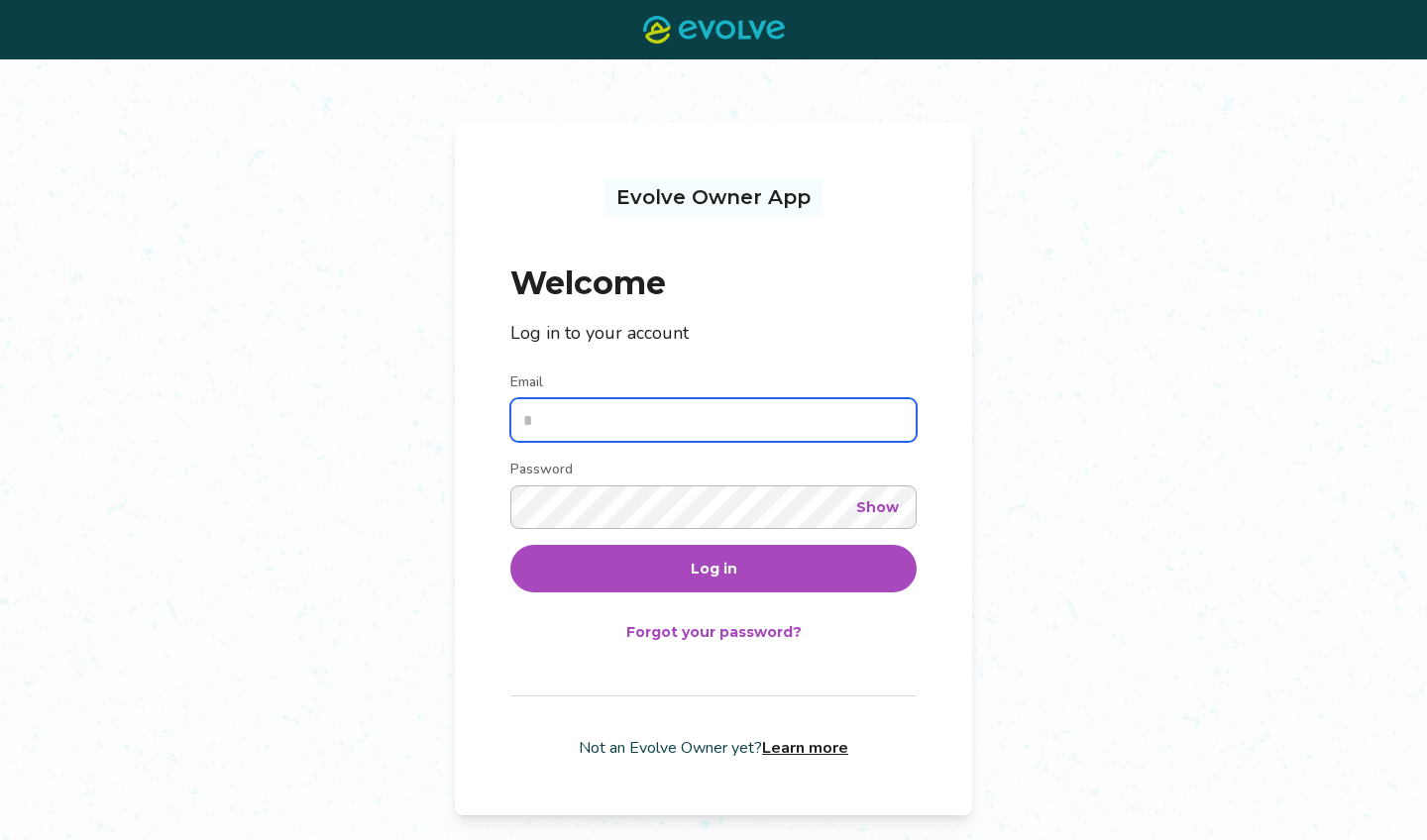 type on "**********" 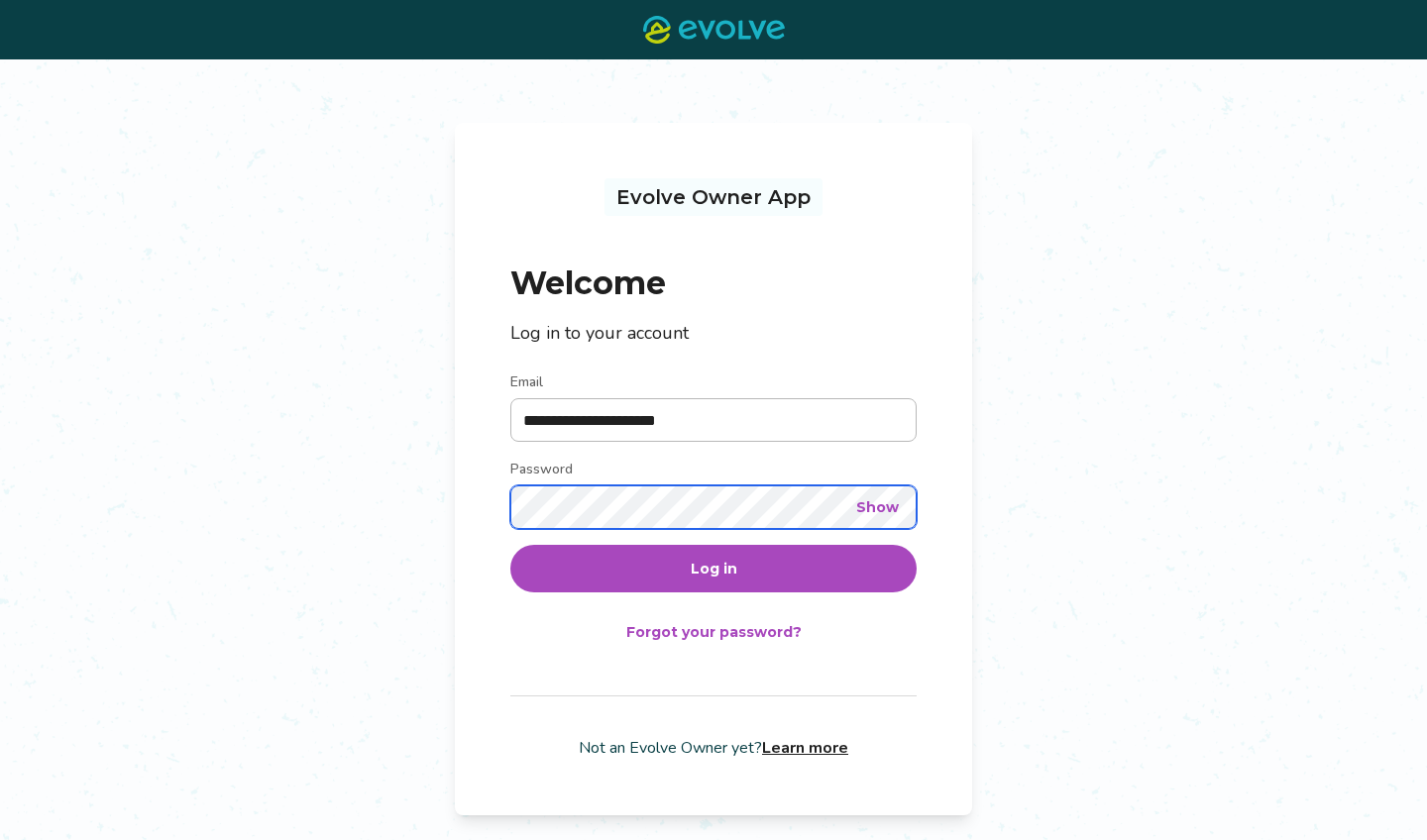 click on "Log in" at bounding box center [714, 569] 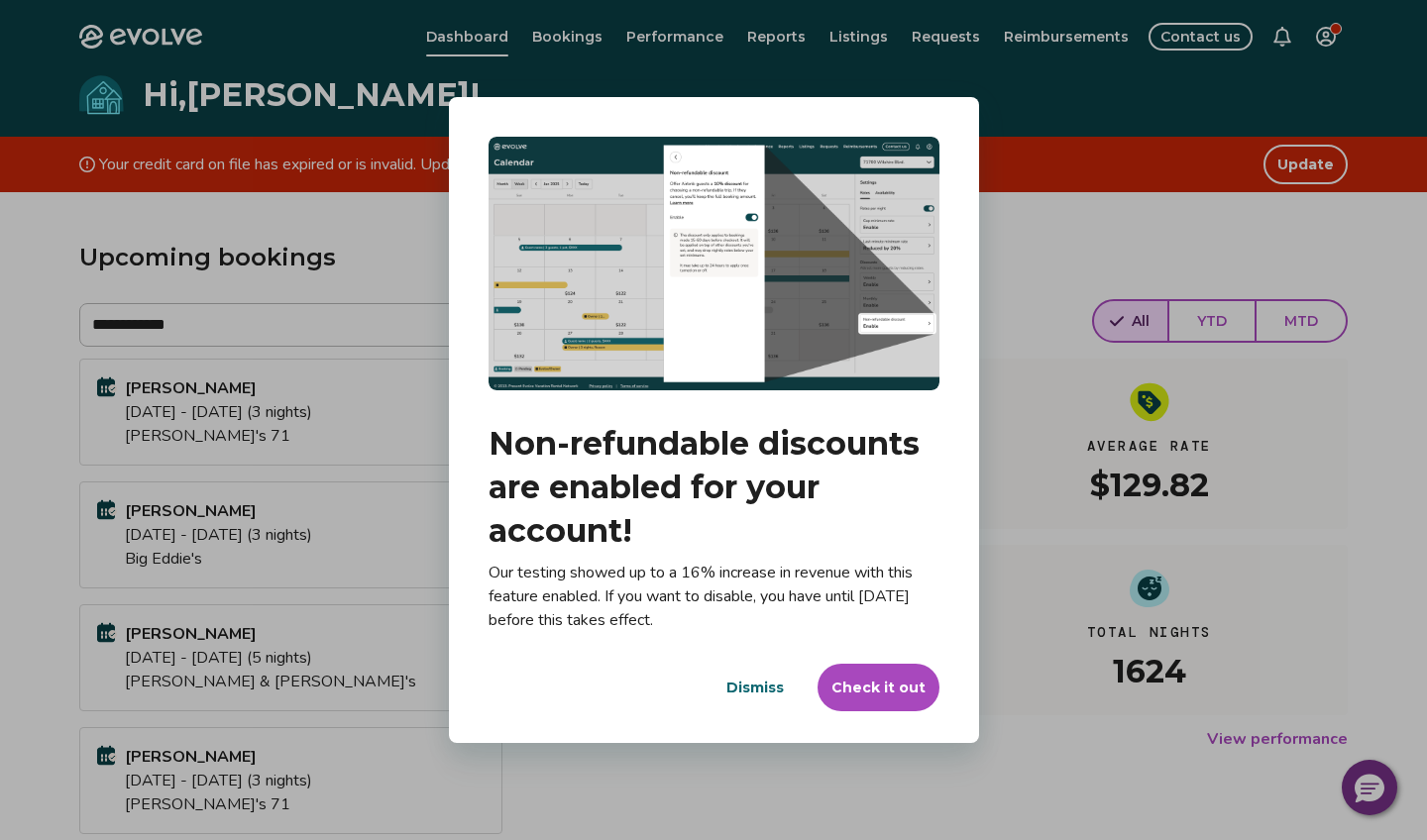 click on "Dismiss" at bounding box center (755, 687) 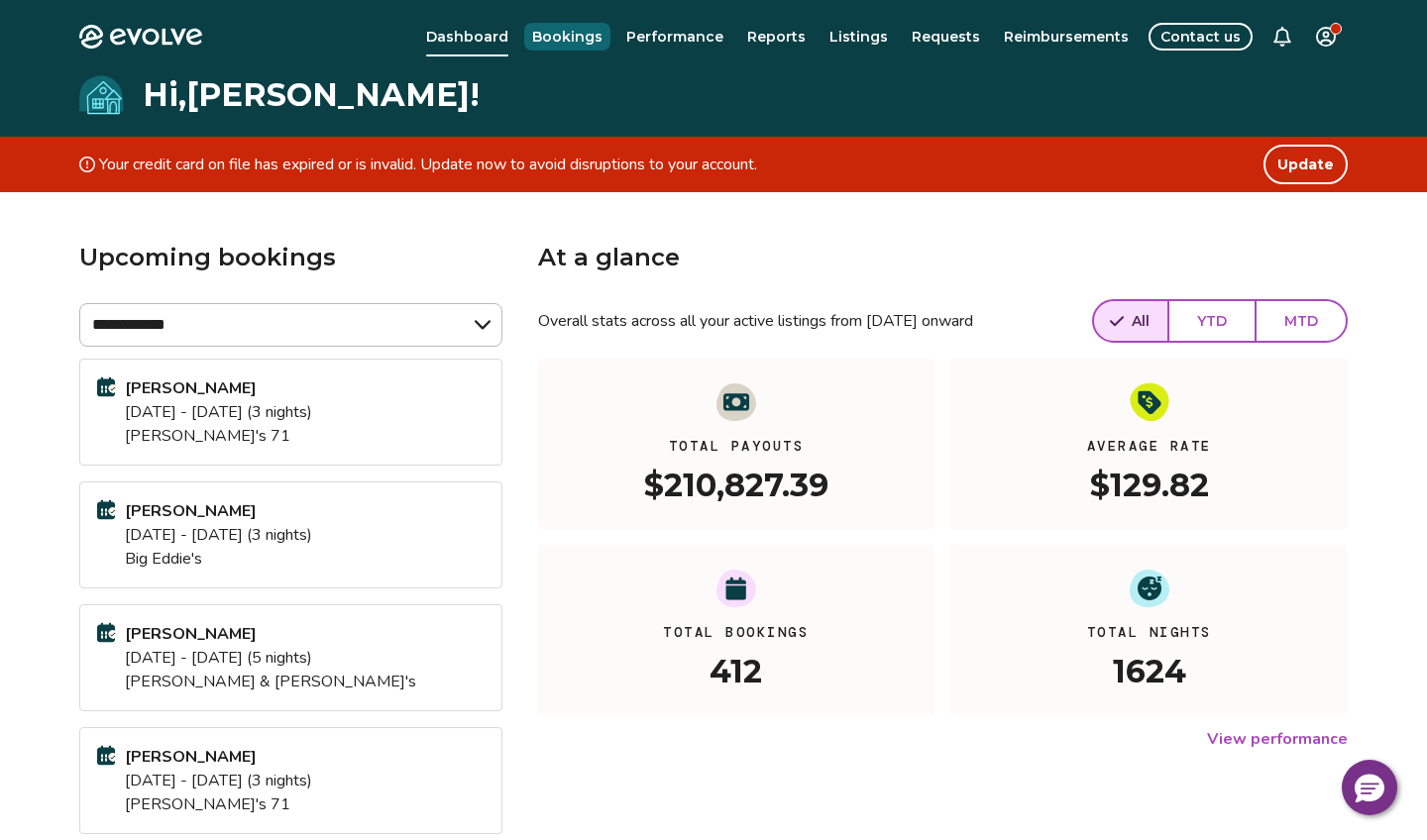 click on "Bookings" at bounding box center [567, 37] 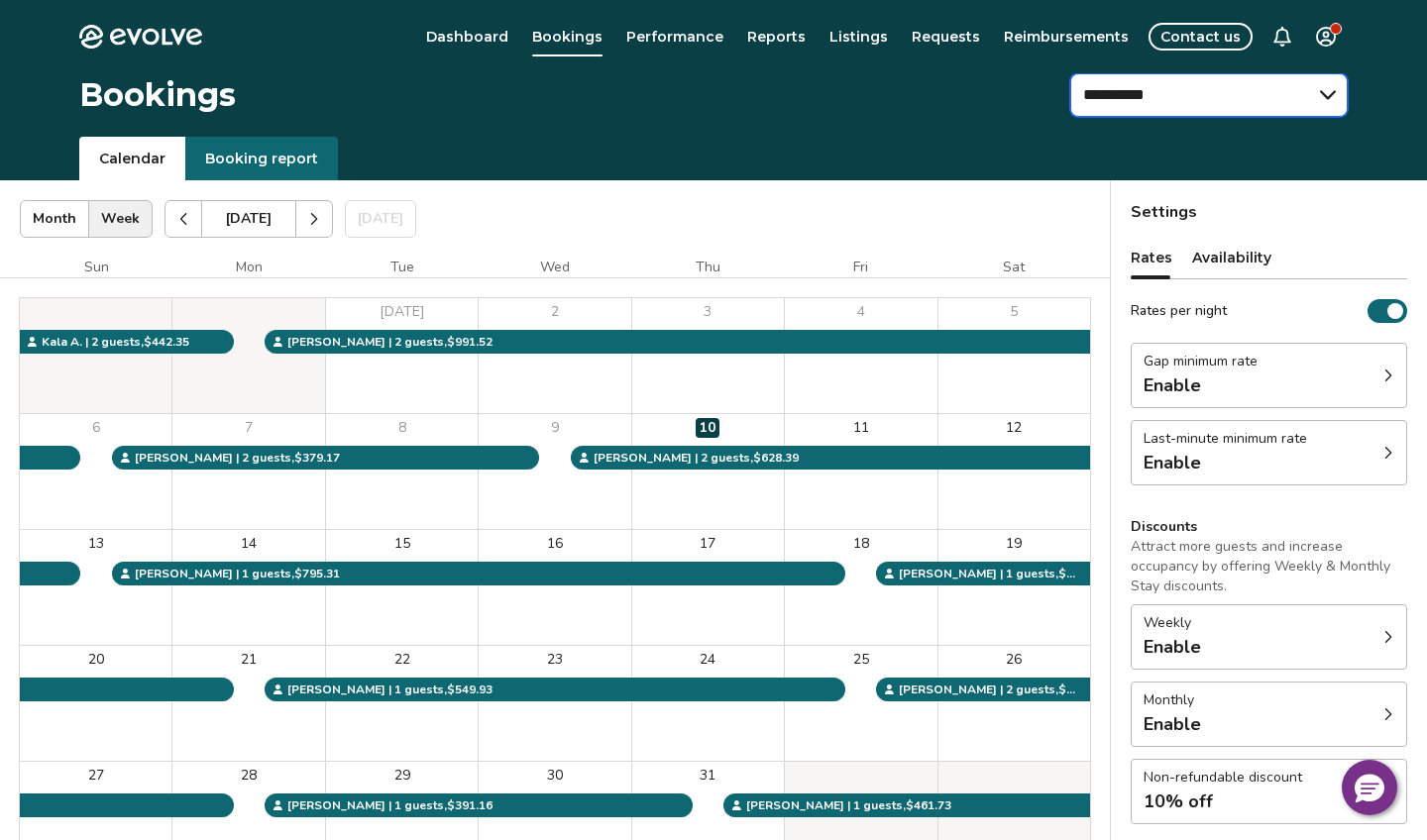 select on "**********" 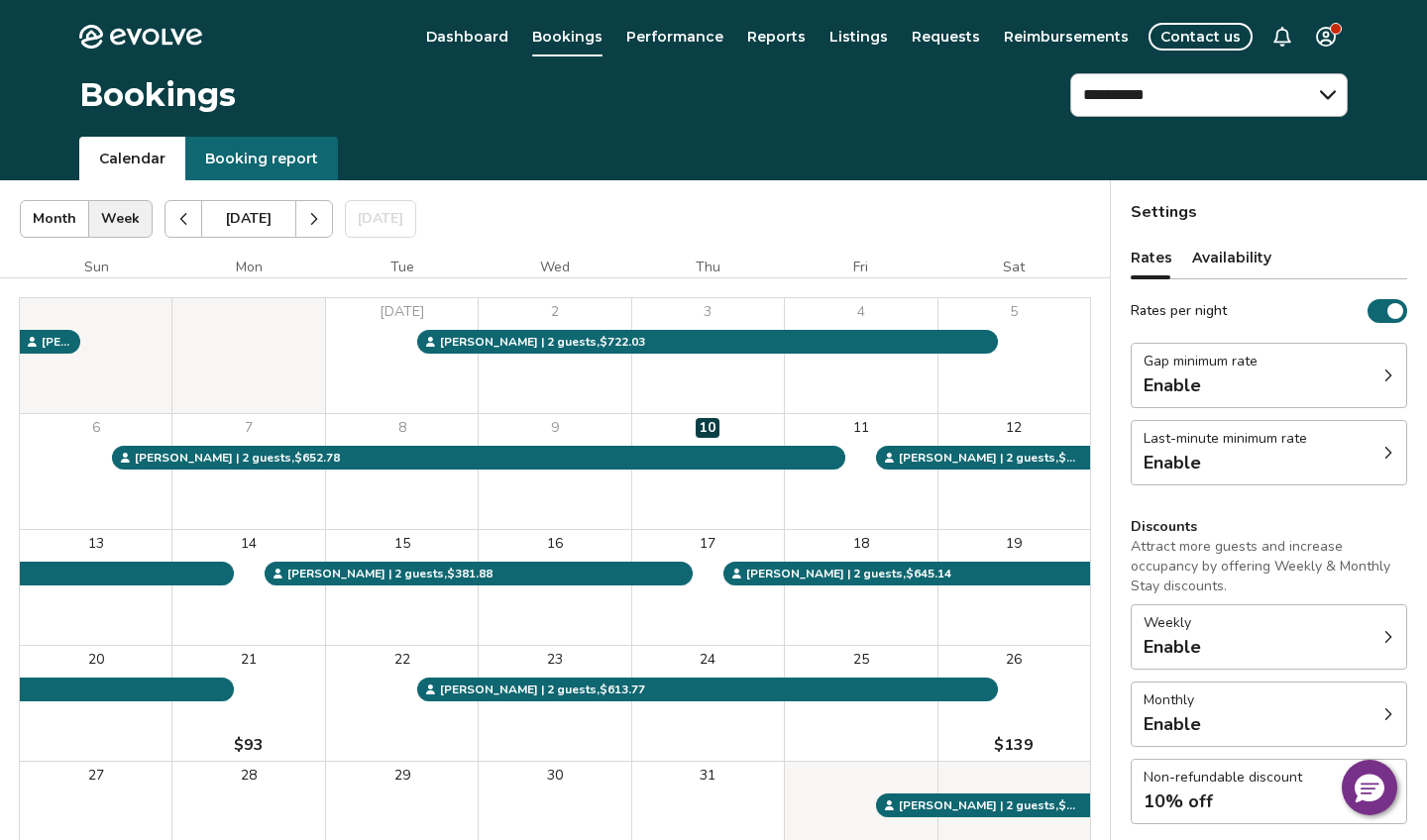 click 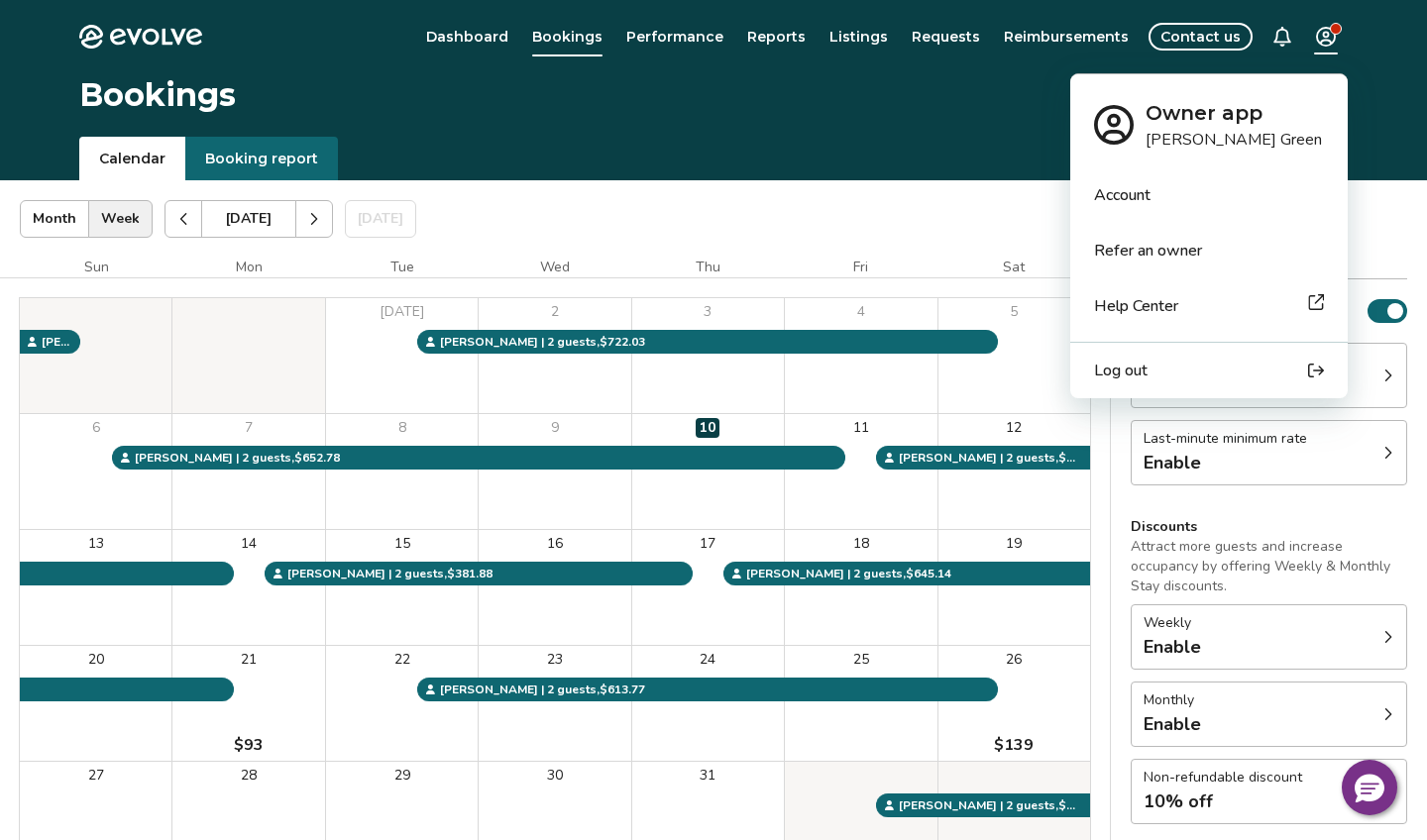 click on "**********" at bounding box center [714, 512] 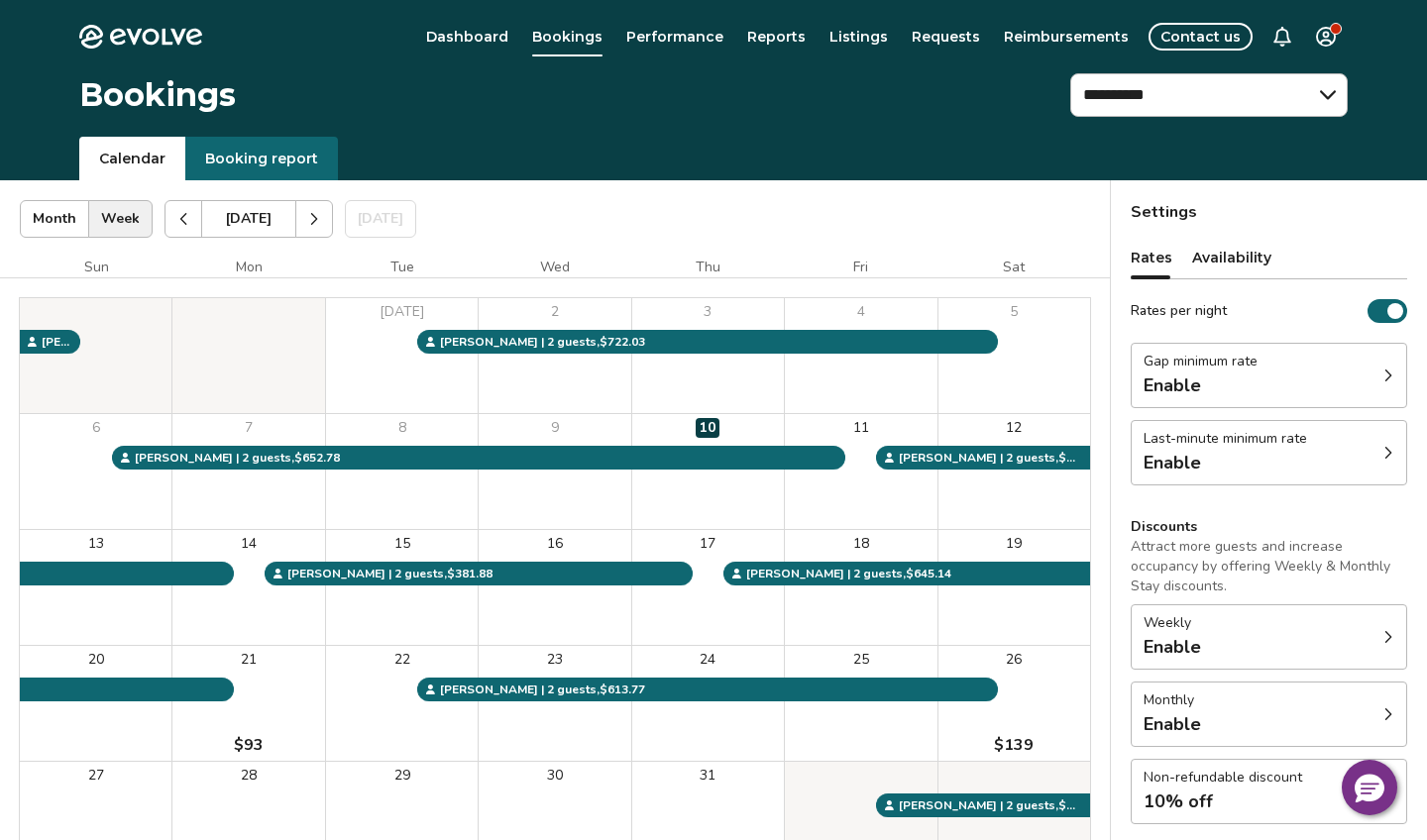 click on "Listings" at bounding box center (858, 37) 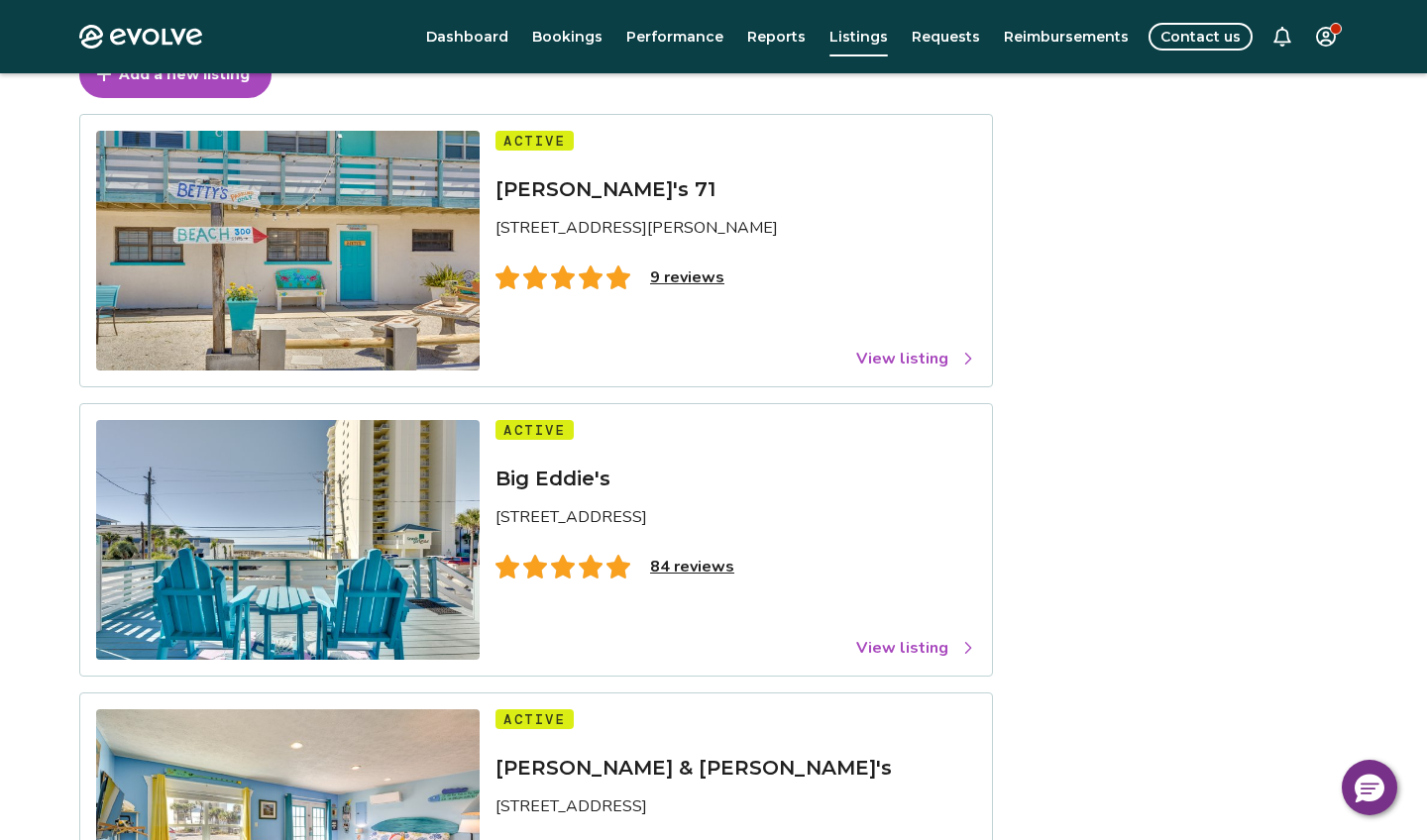 scroll, scrollTop: 105, scrollLeft: 0, axis: vertical 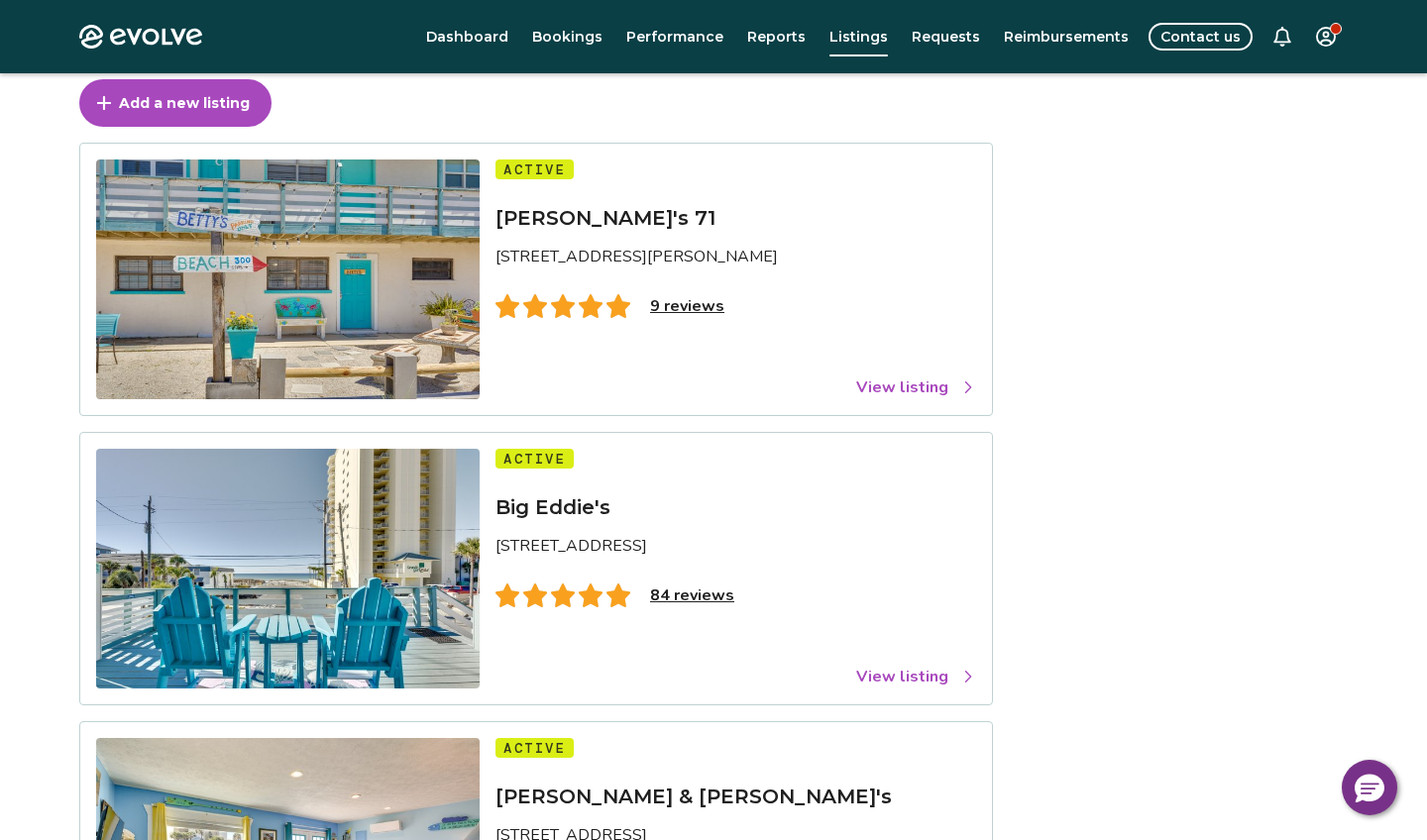 click on "Evolve Dashboard Bookings Performance Reports Listings Requests Reimbursements Contact us Listings Add a new listing Active [PERSON_NAME]'s 71 [STREET_ADDRESS][PERSON_NAME] reviews View listing Active Big Eddie's [STREET_ADDRESS] 84 reviews View listing Active [PERSON_NAME] & [PERSON_NAME]'s [STREET_ADDRESS] 210 reviews View listing © 2013-Present Evolve Vacation Rental Network Privacy Policy | Terms of Service" at bounding box center (714, 587) 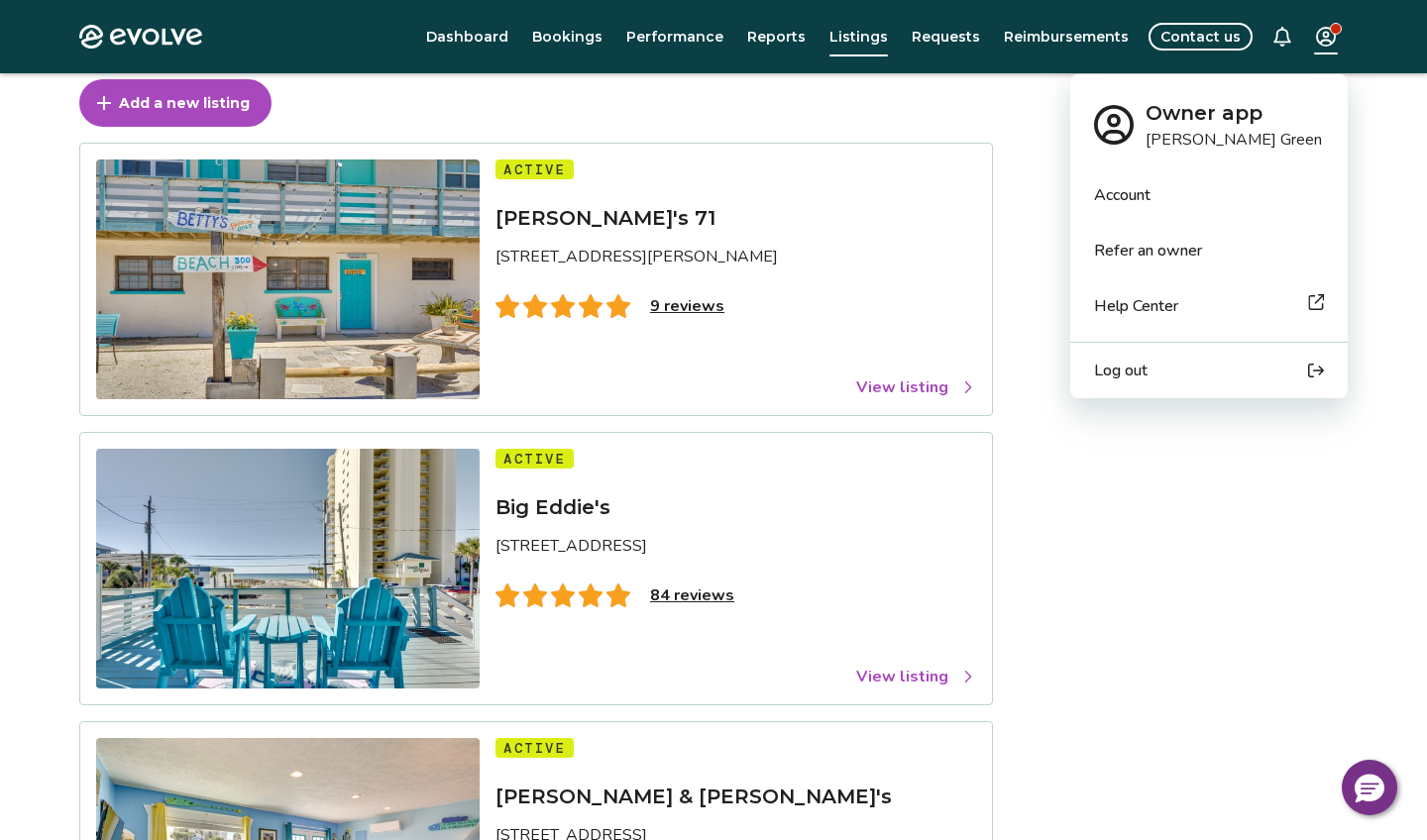 click on "Log out" at bounding box center [1121, 370] 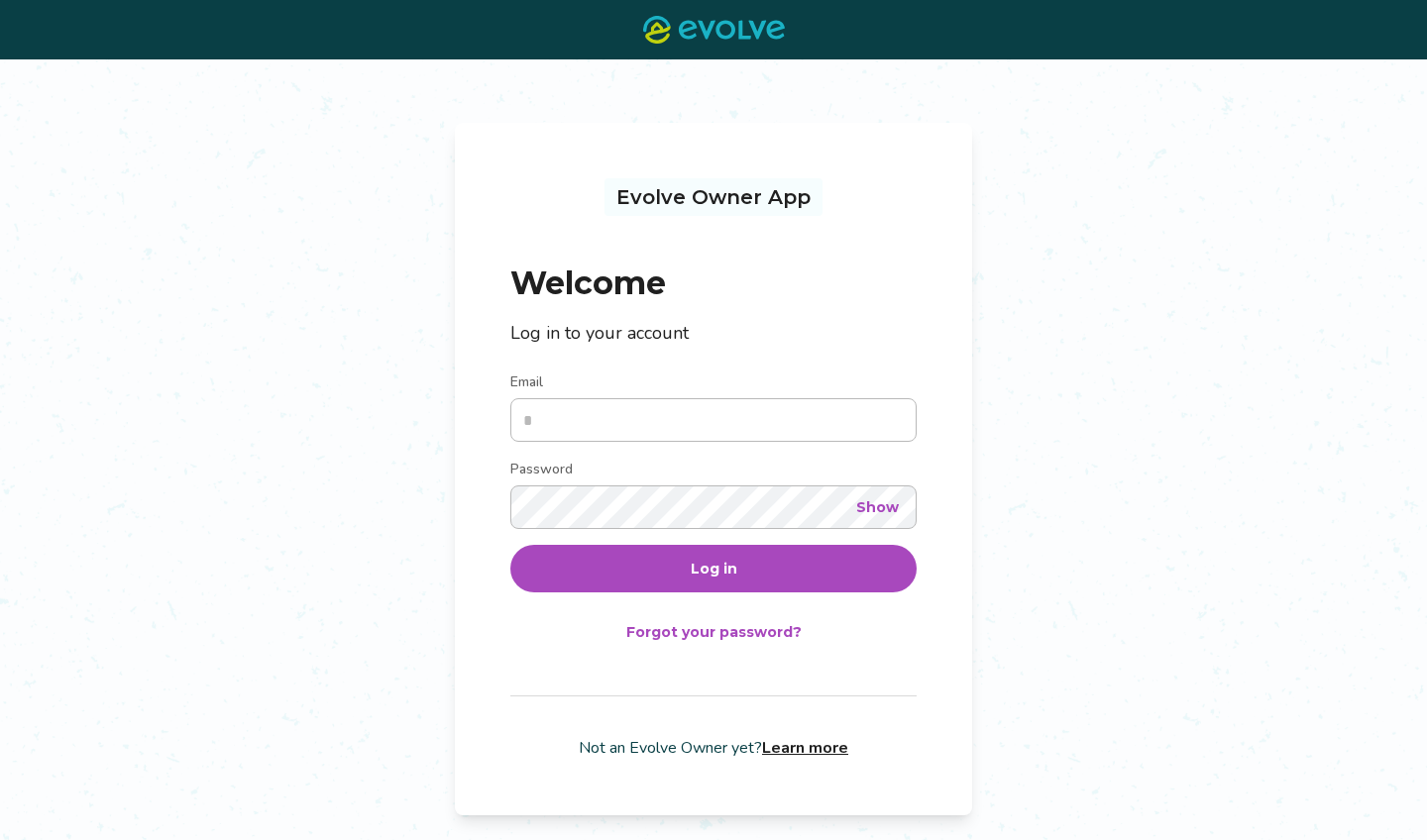 scroll, scrollTop: 0, scrollLeft: 0, axis: both 